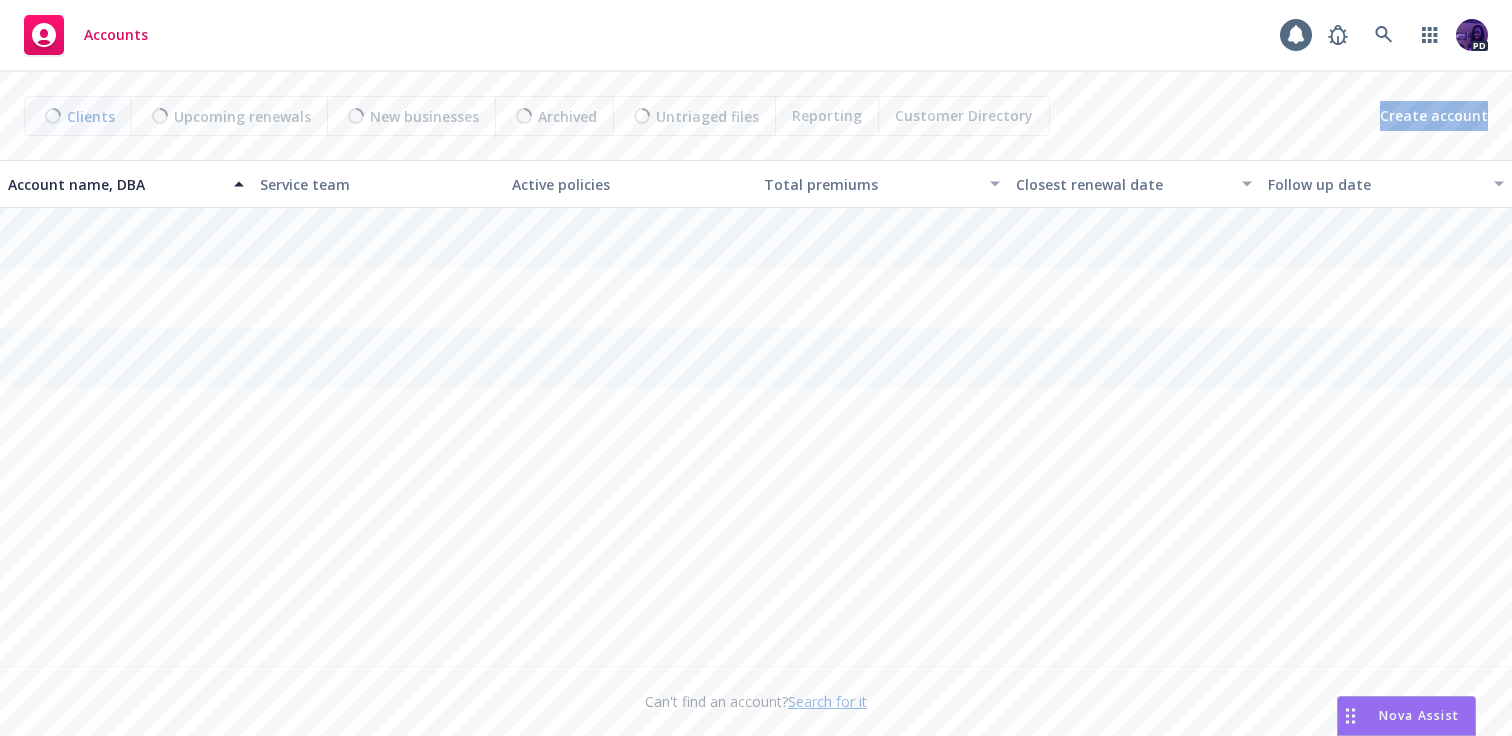 scroll, scrollTop: 0, scrollLeft: 0, axis: both 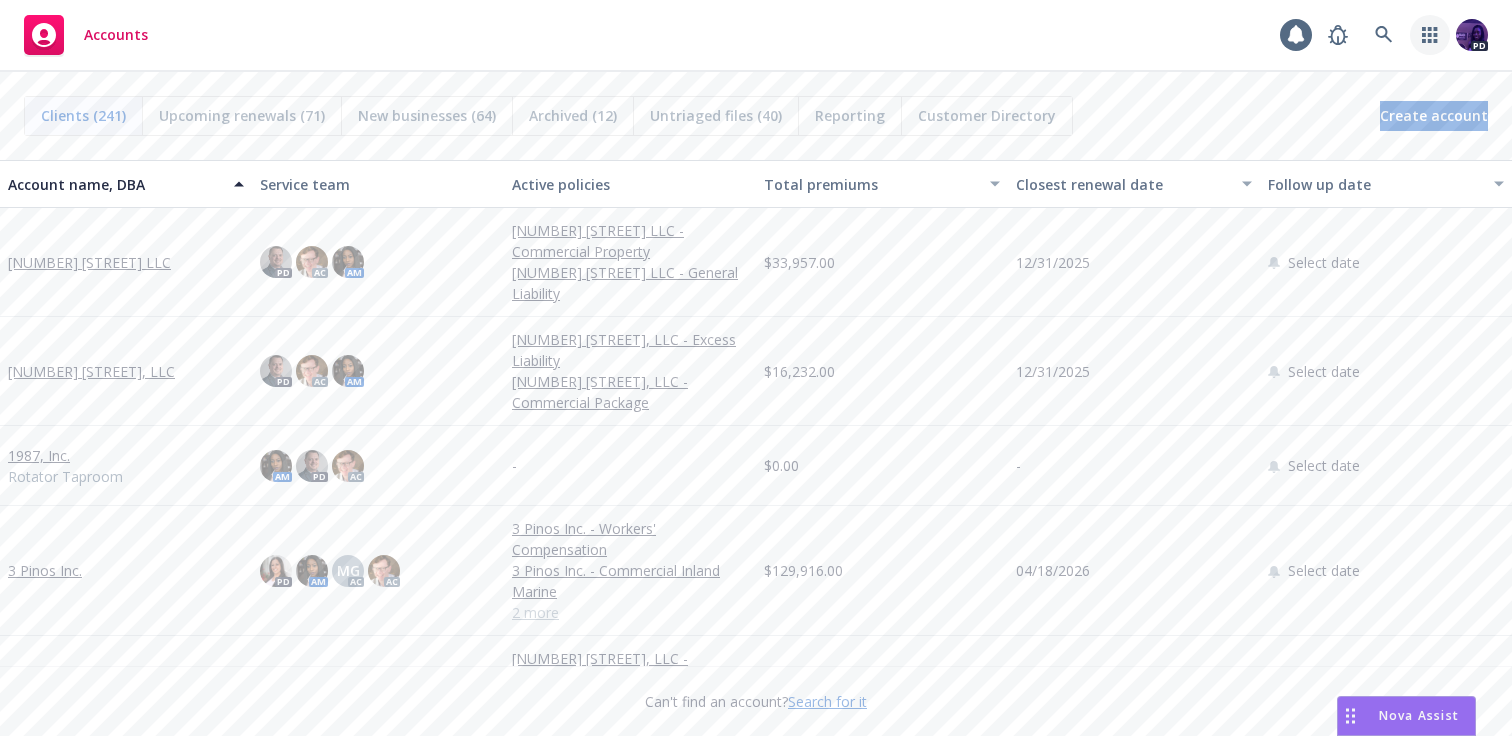 click at bounding box center (1430, 35) 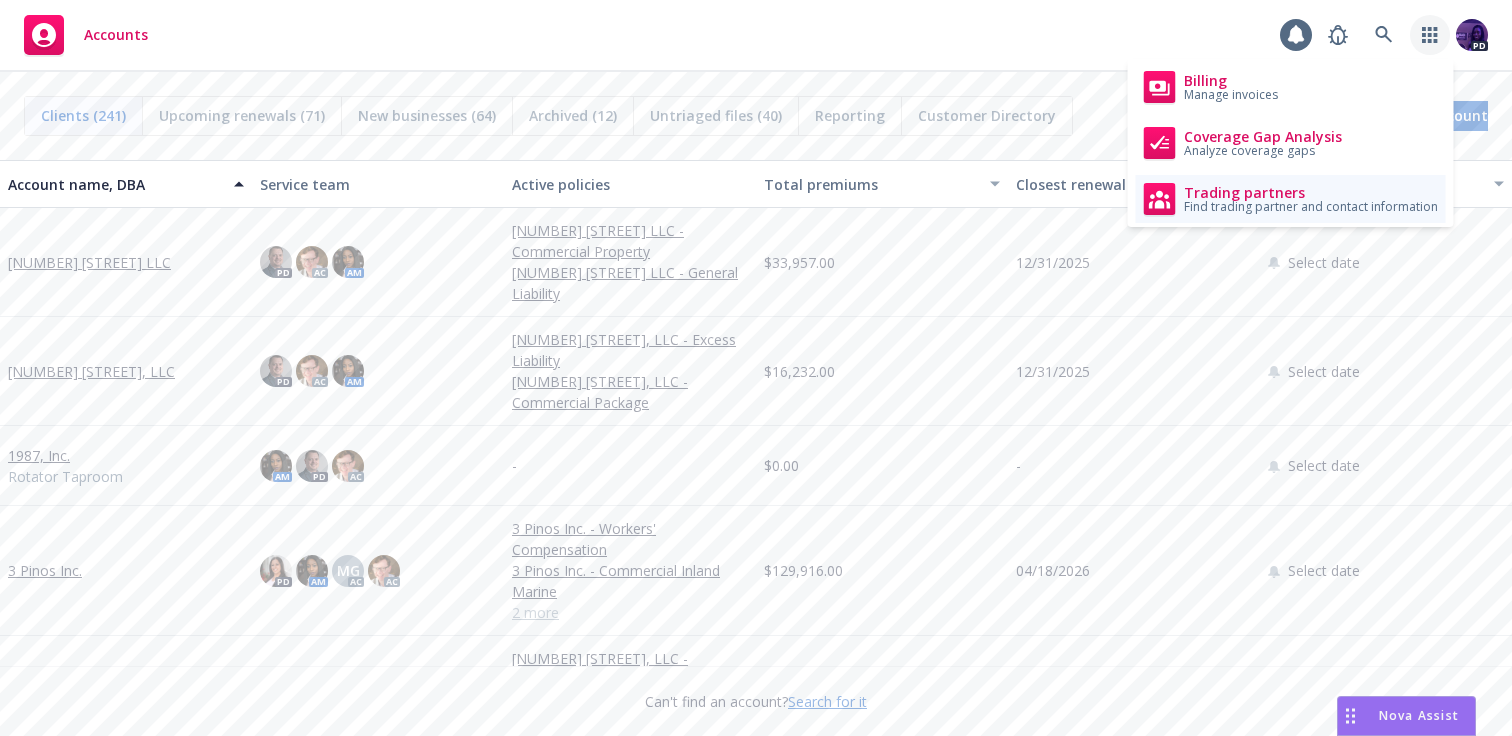click on "Trading partners" at bounding box center (1311, 193) 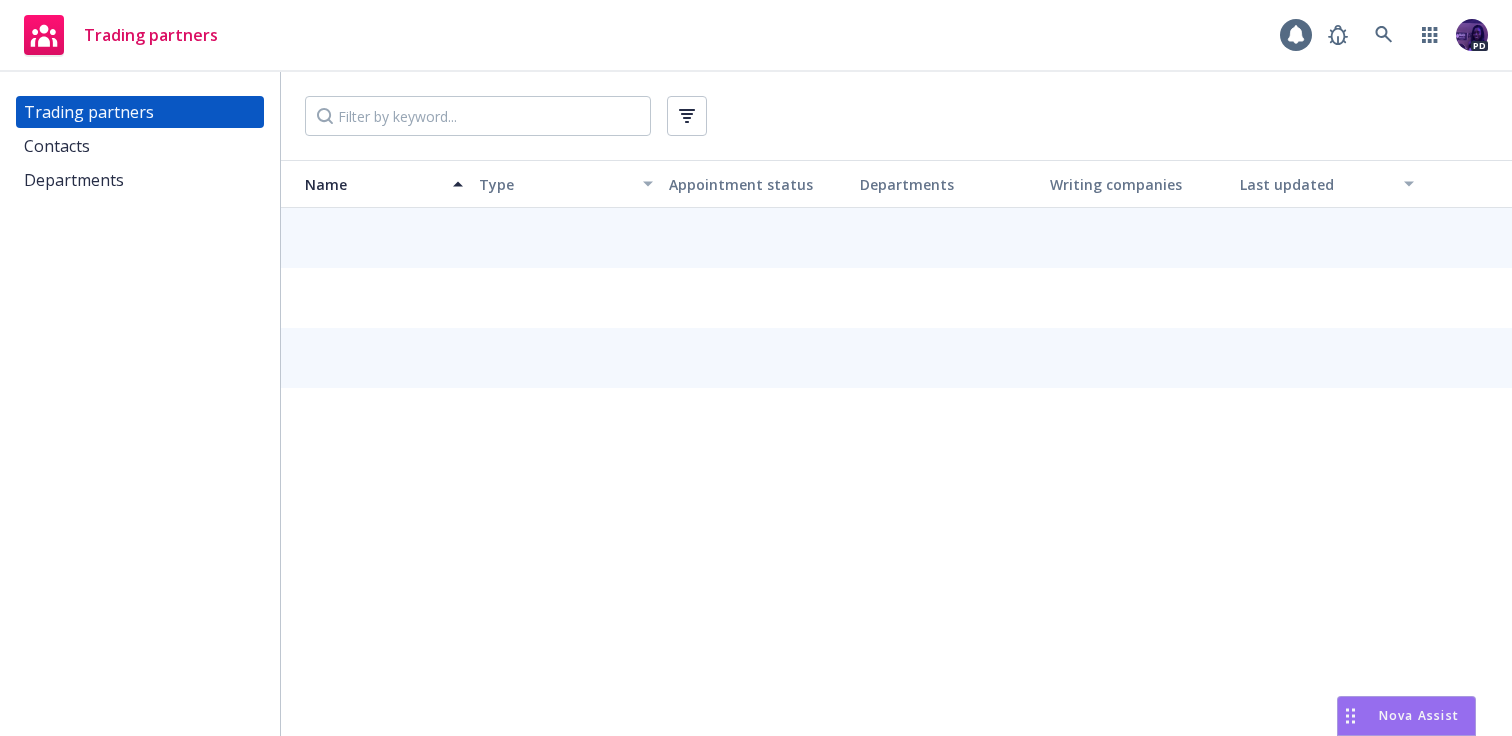 scroll, scrollTop: 0, scrollLeft: 0, axis: both 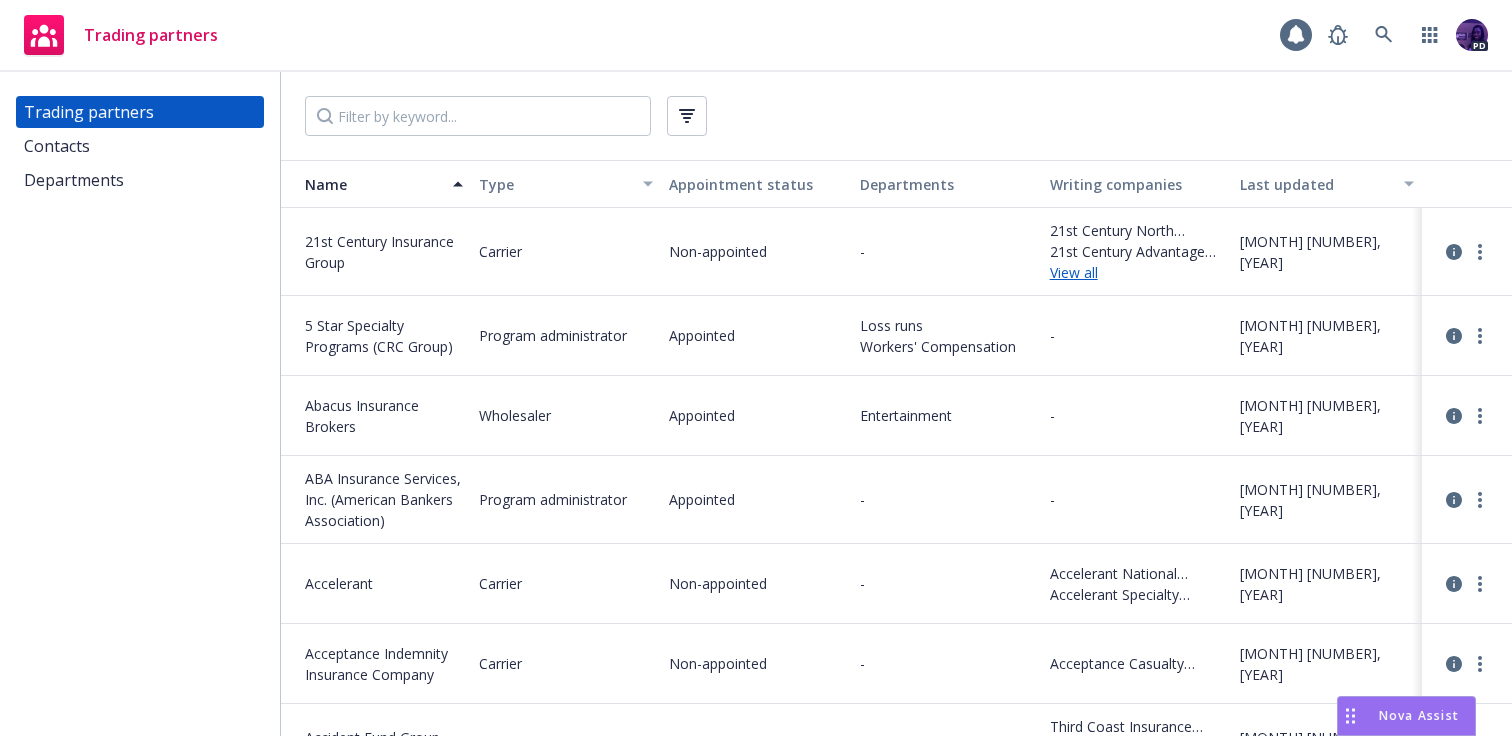 click at bounding box center (896, 116) 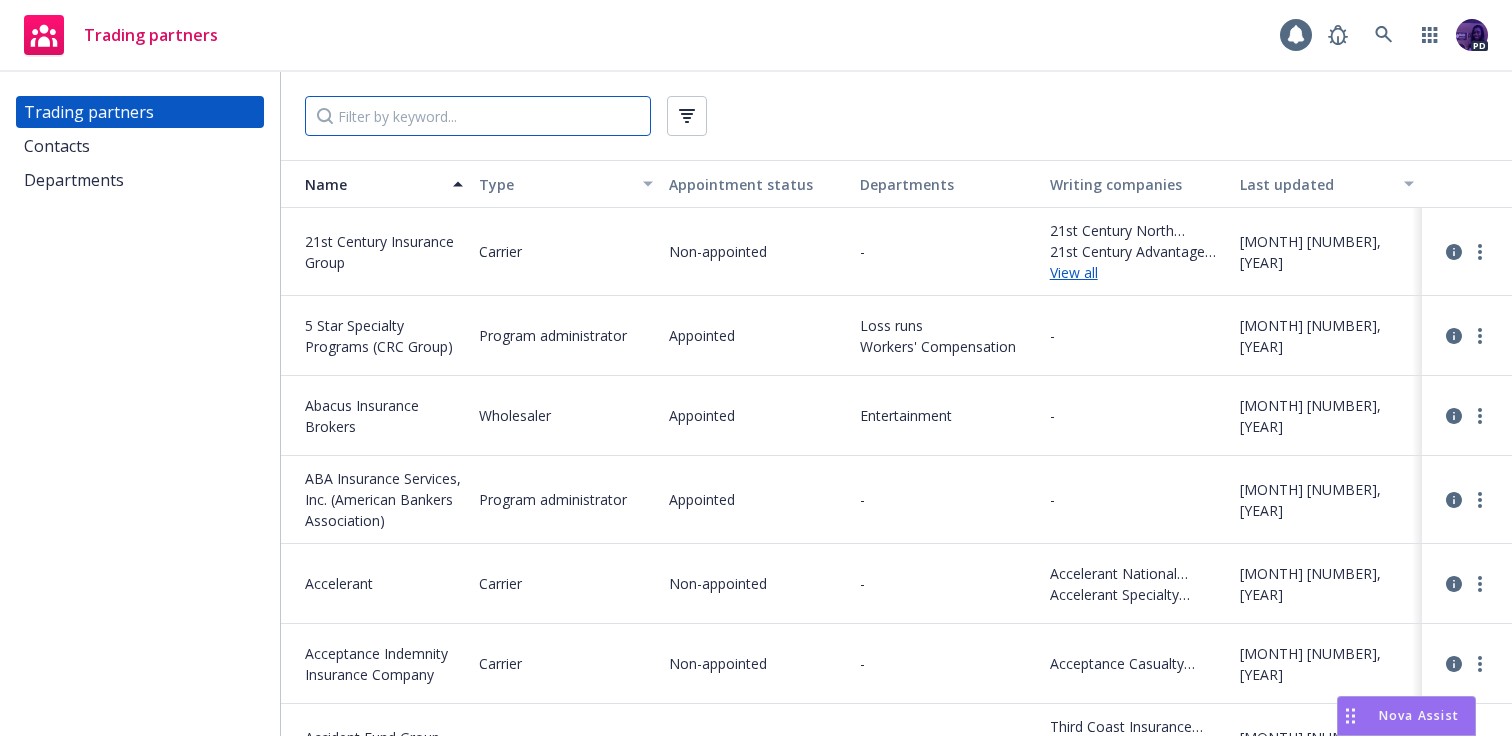 click at bounding box center (478, 116) 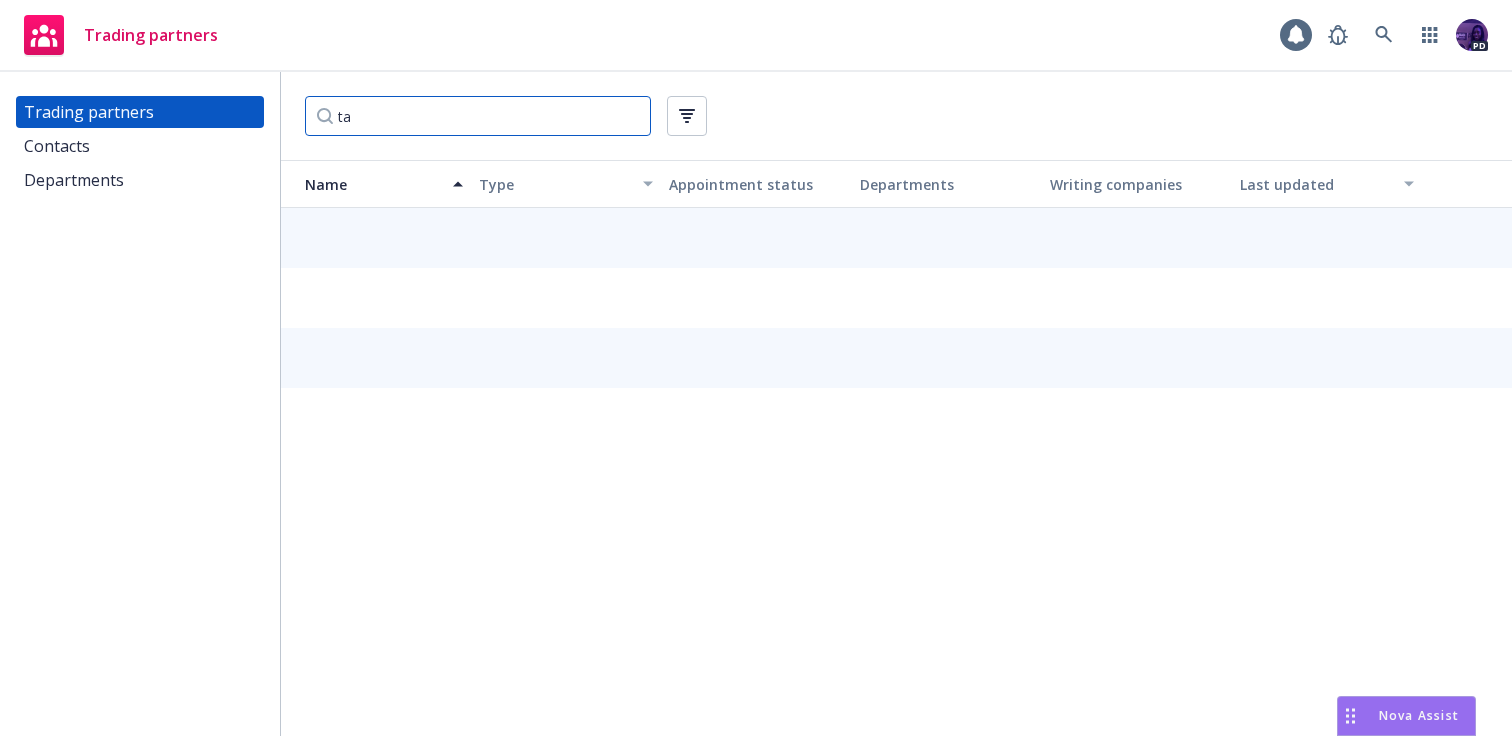 type on "t" 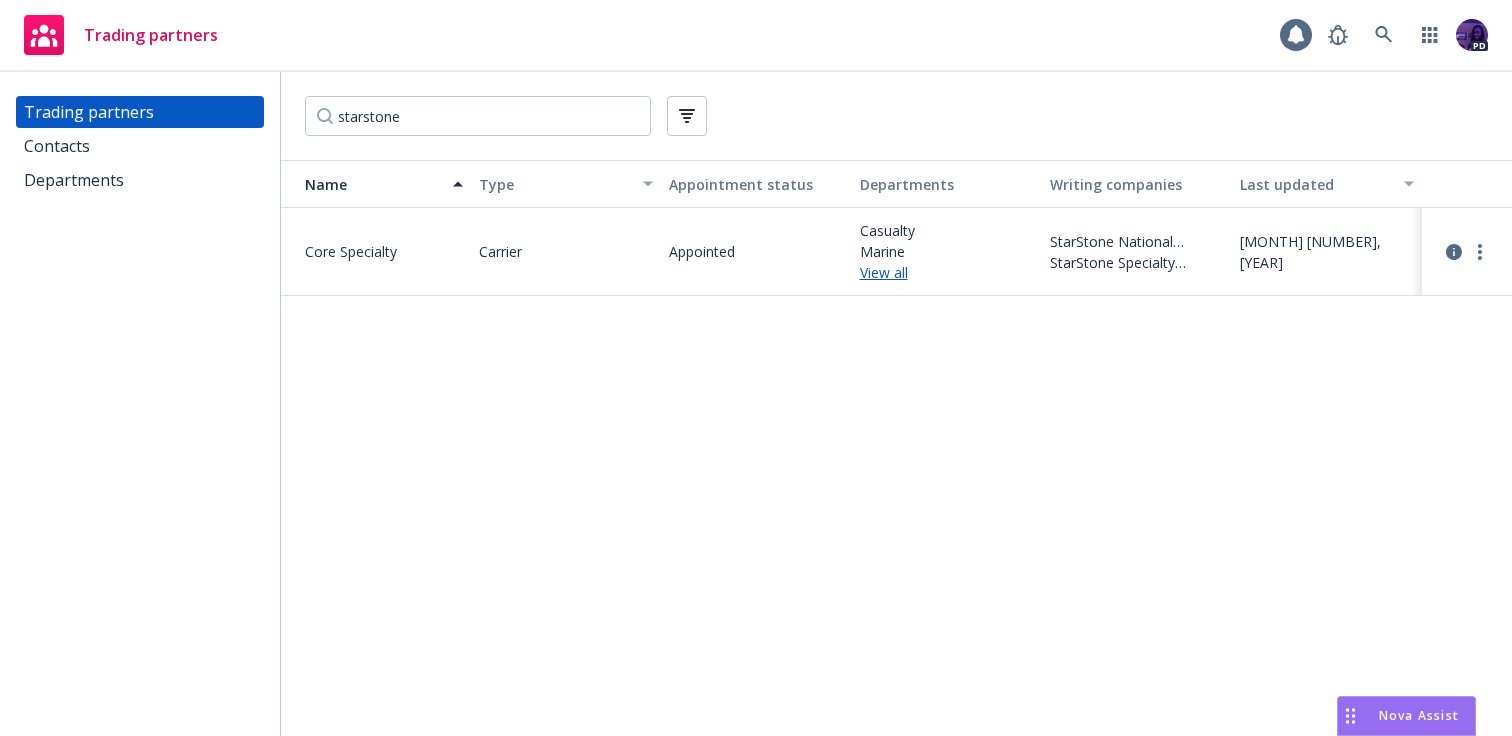 click on "View all" at bounding box center [947, 272] 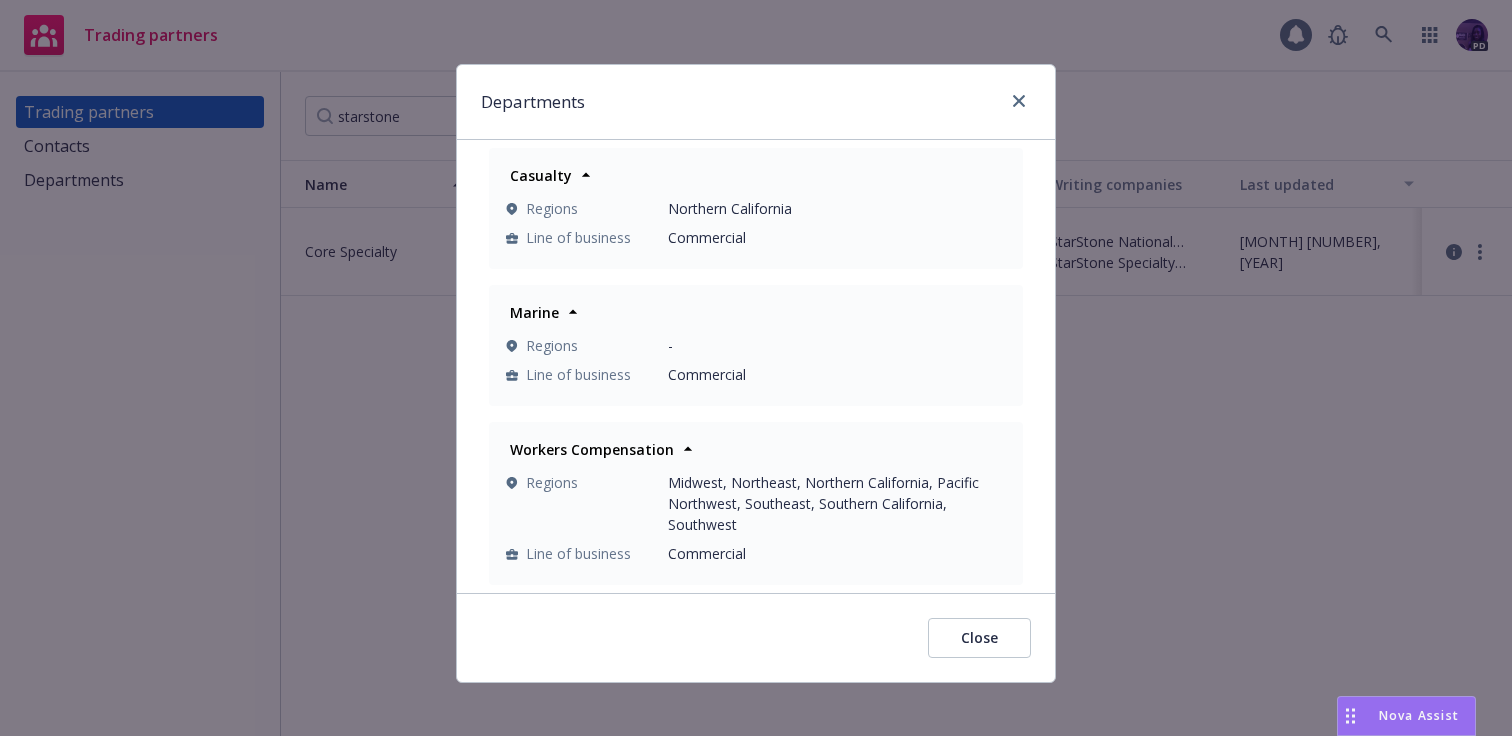scroll, scrollTop: 11, scrollLeft: 0, axis: vertical 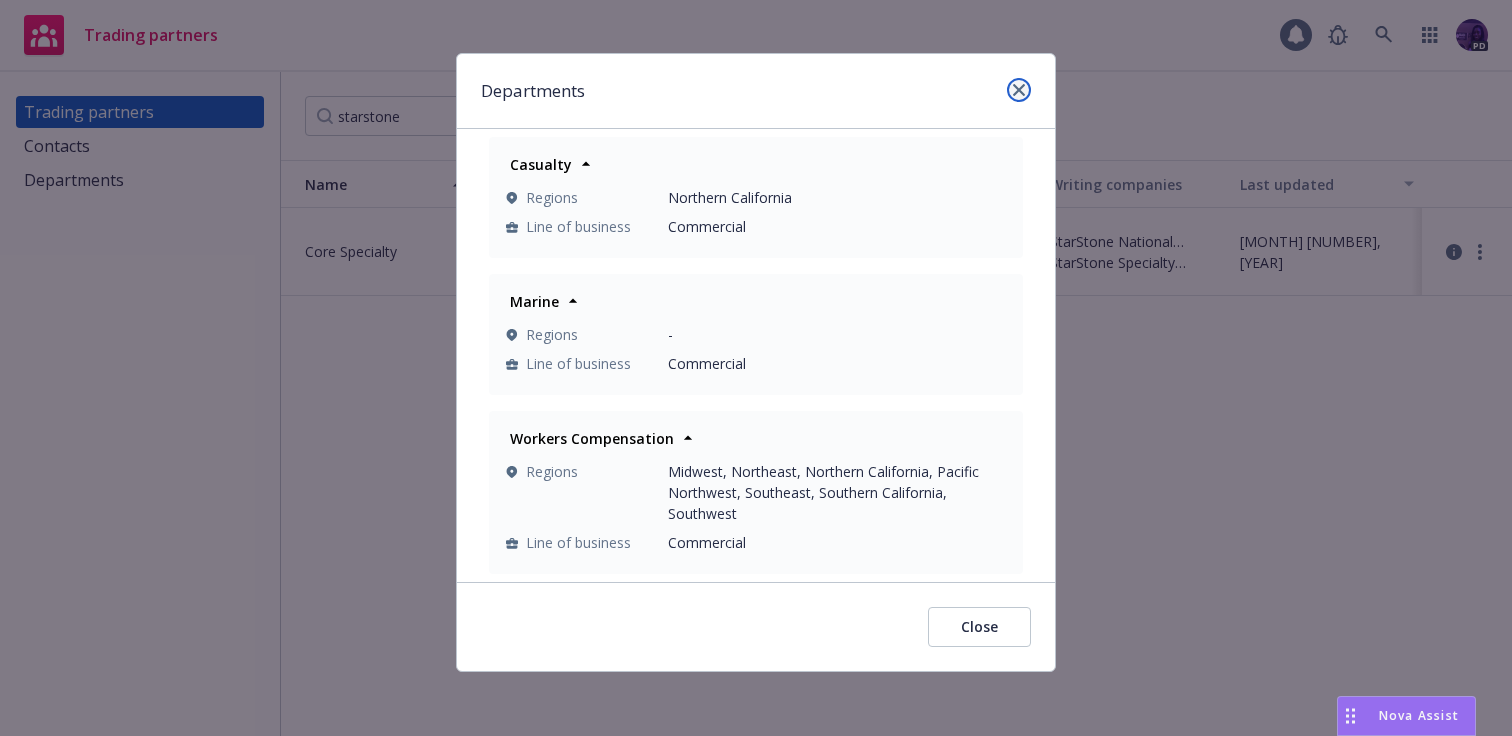 click at bounding box center (1019, 90) 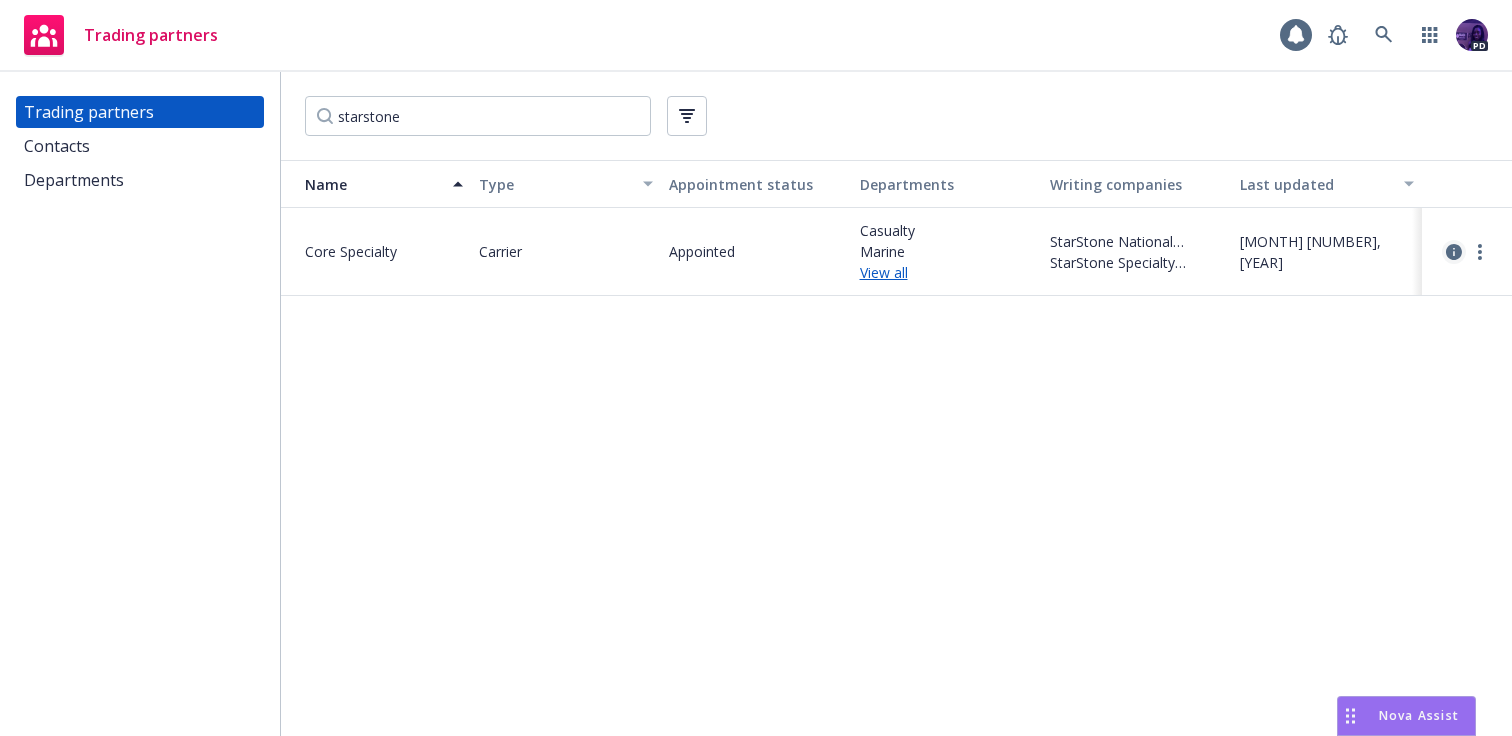 click at bounding box center [1454, 252] 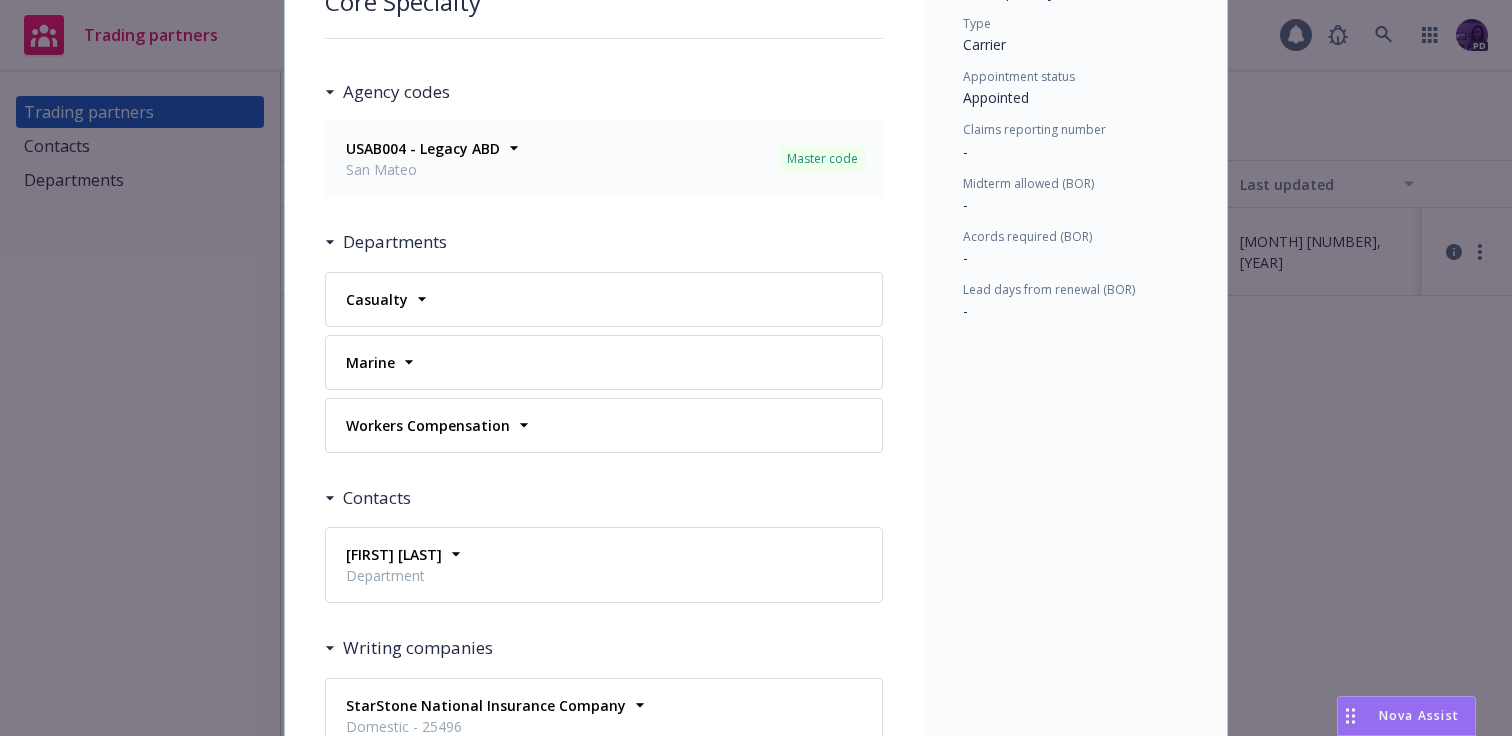 scroll, scrollTop: 250, scrollLeft: 0, axis: vertical 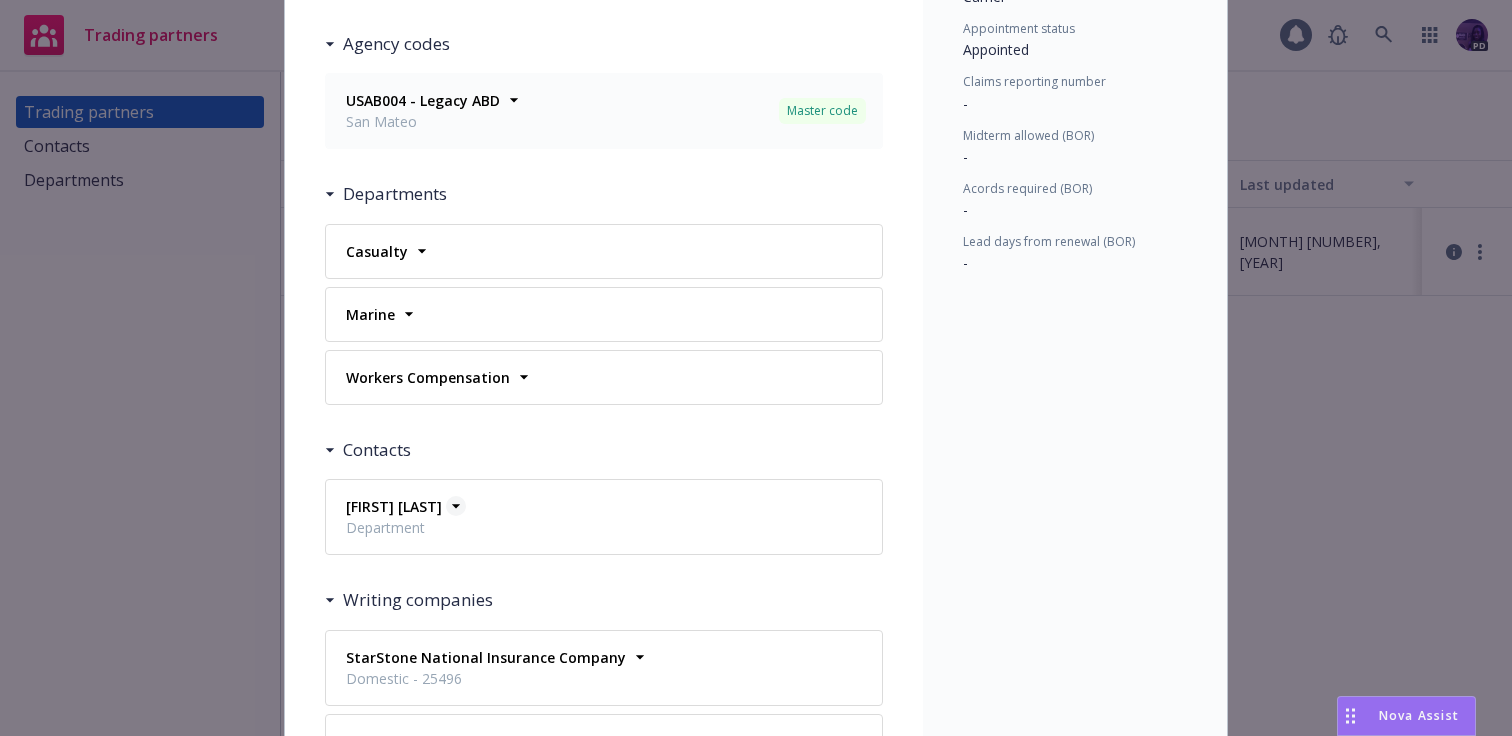 click on "Peter Sandler" at bounding box center (394, 506) 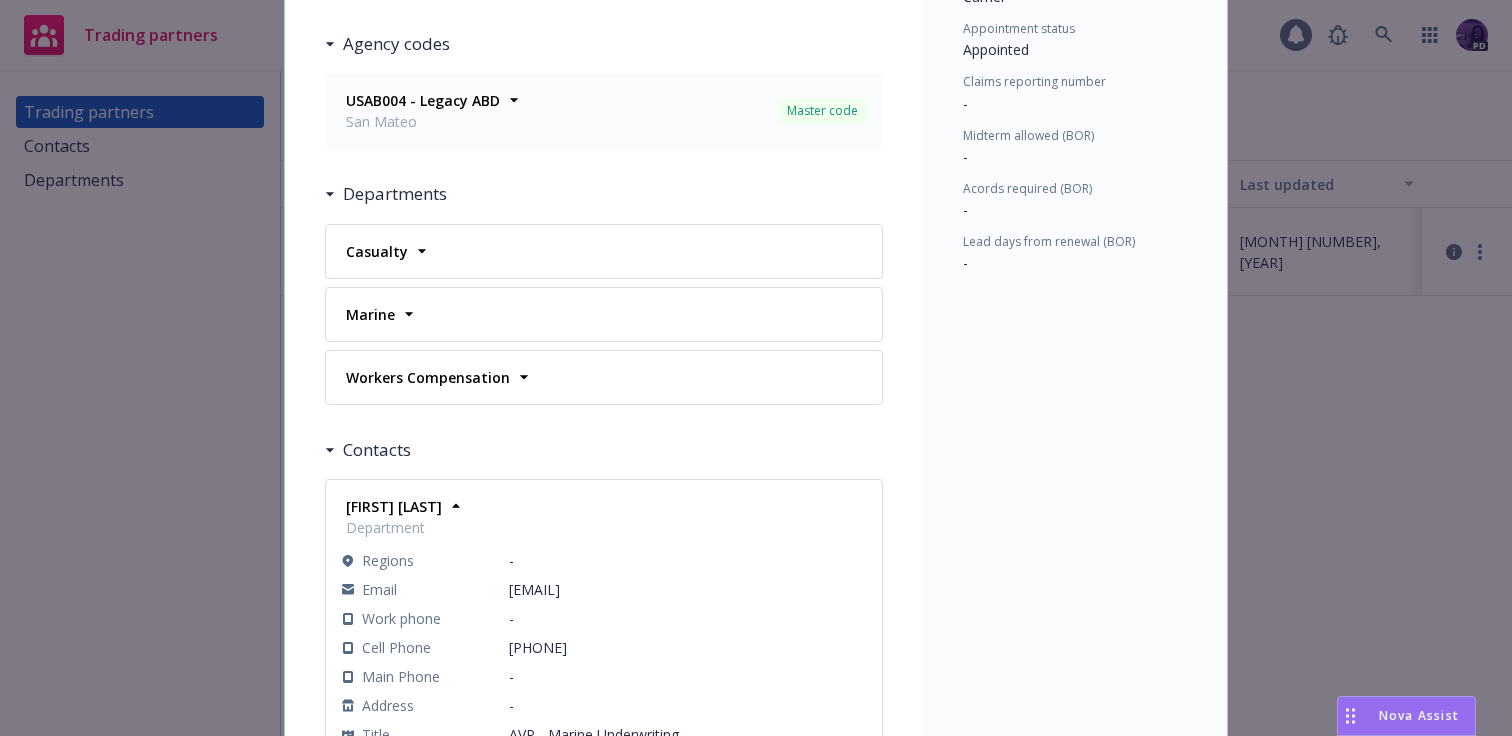 click on "peter.sandler01@corespecialty.com" at bounding box center [687, 589] 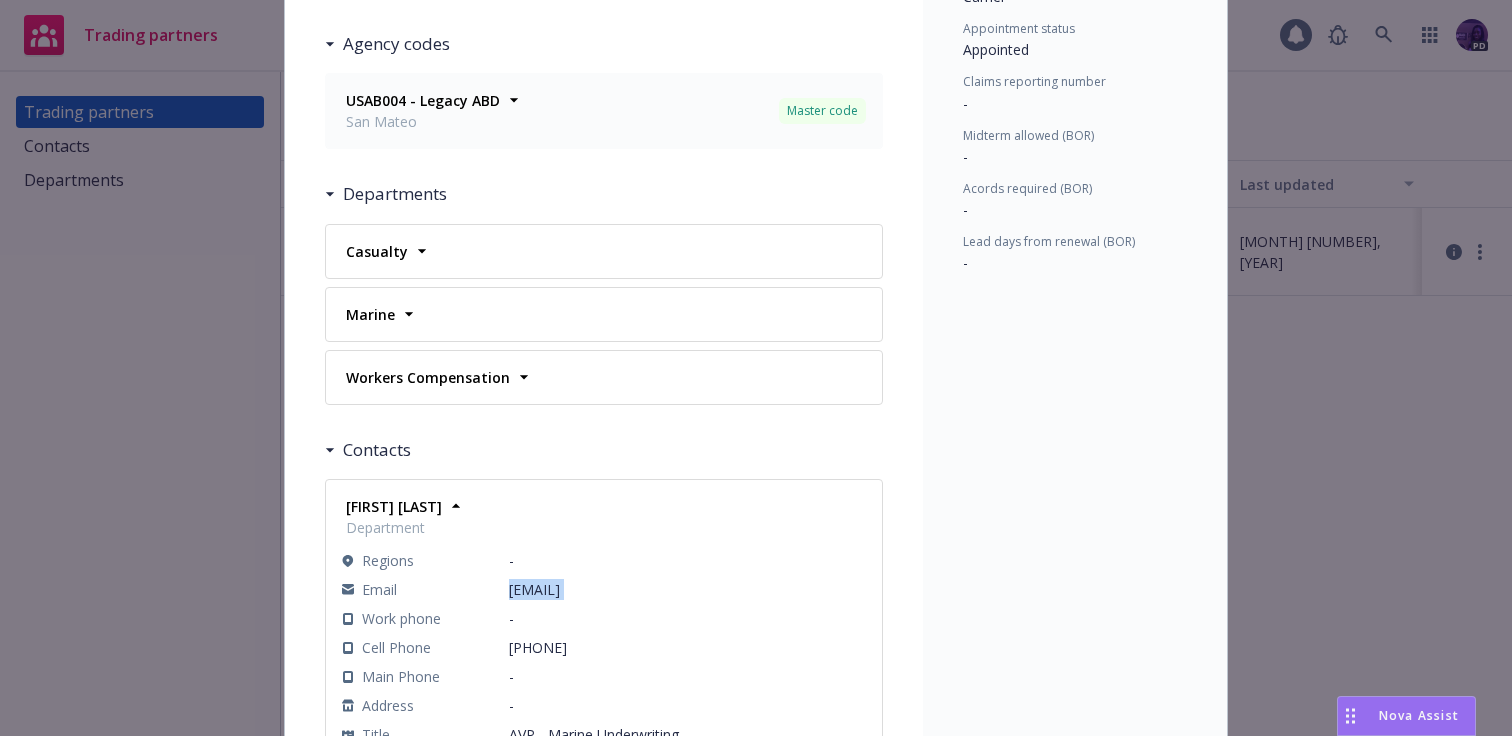 click on "peter.sandler01@corespecialty.com" at bounding box center [687, 589] 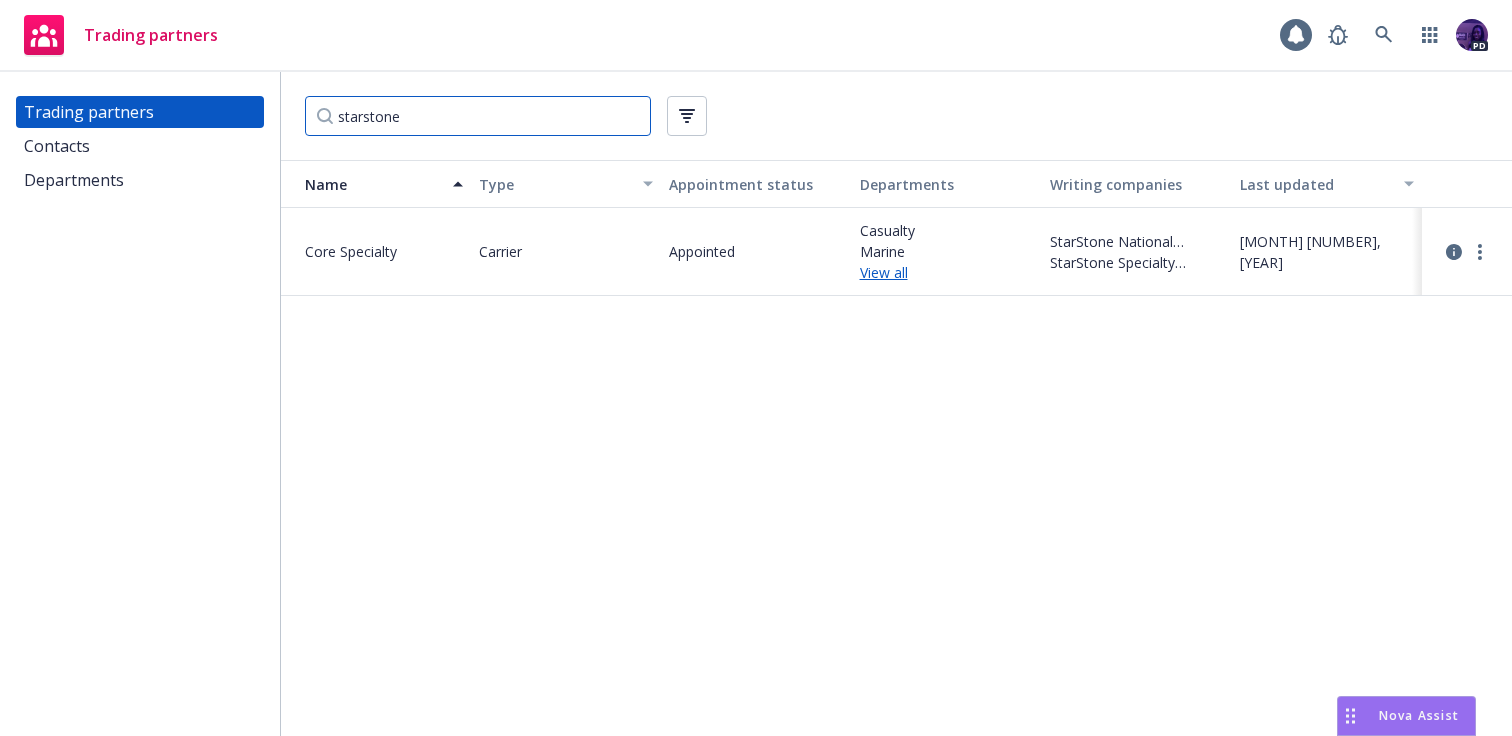 click on "starstone" at bounding box center (478, 116) 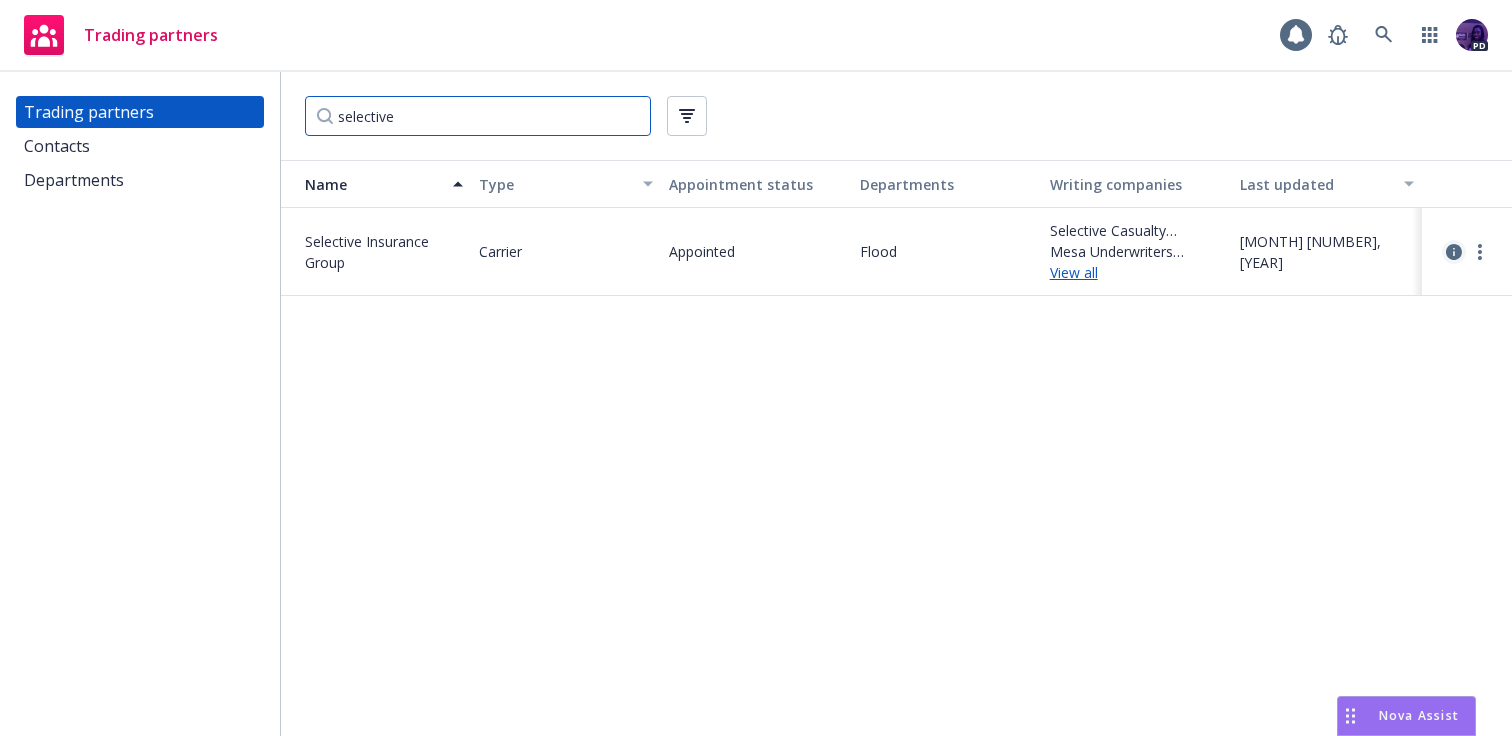 type on "selective" 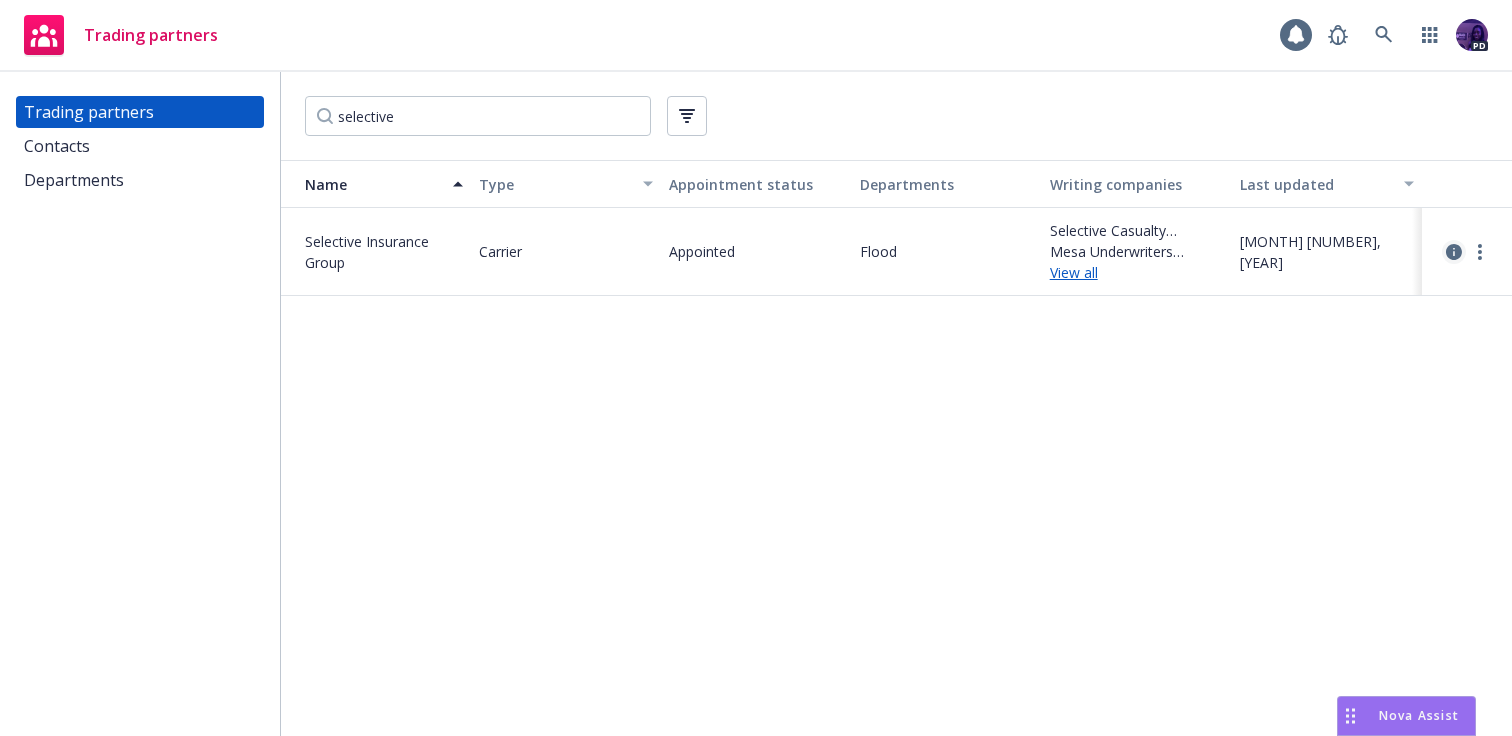 click at bounding box center [1454, 252] 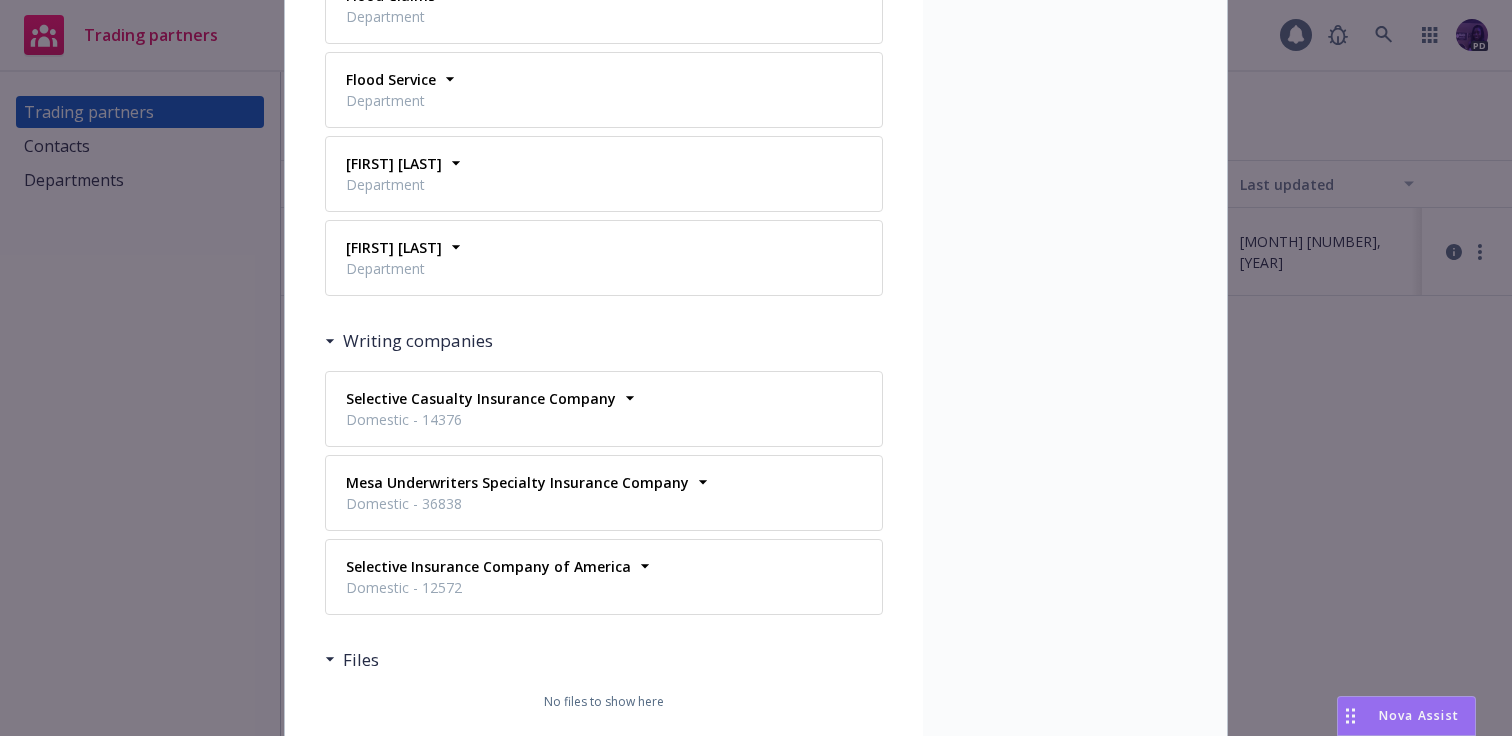 scroll, scrollTop: 839, scrollLeft: 0, axis: vertical 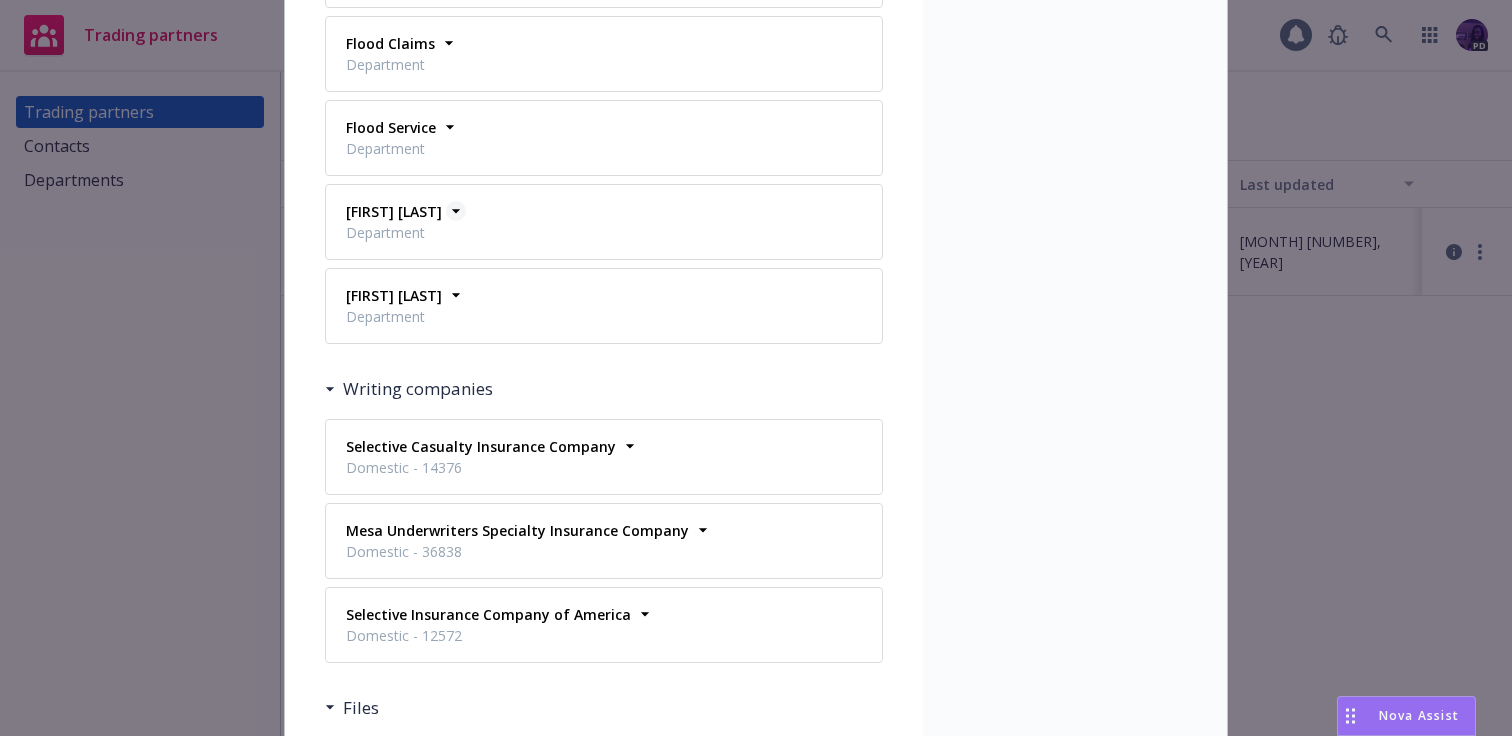 click 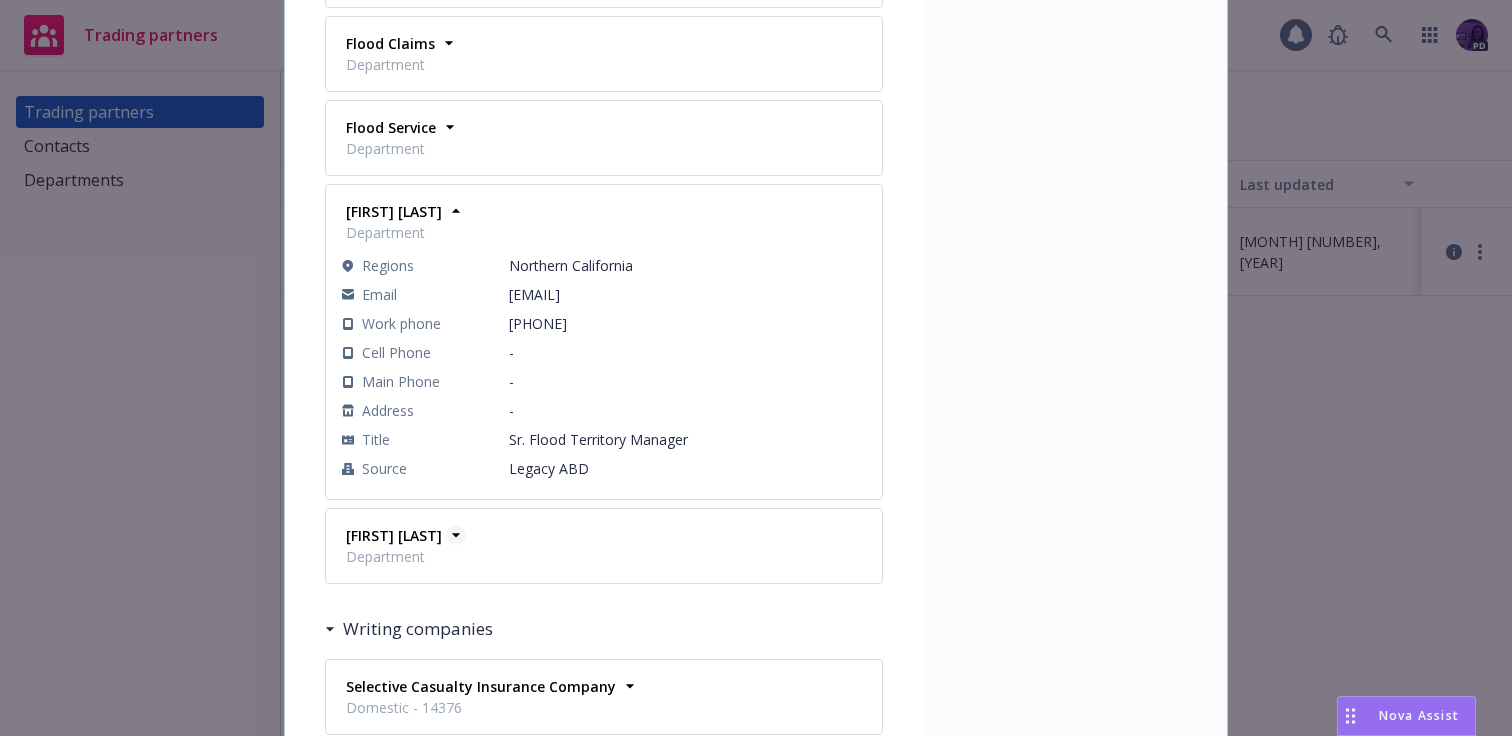 click on "Melissa Fairweather" at bounding box center [394, 535] 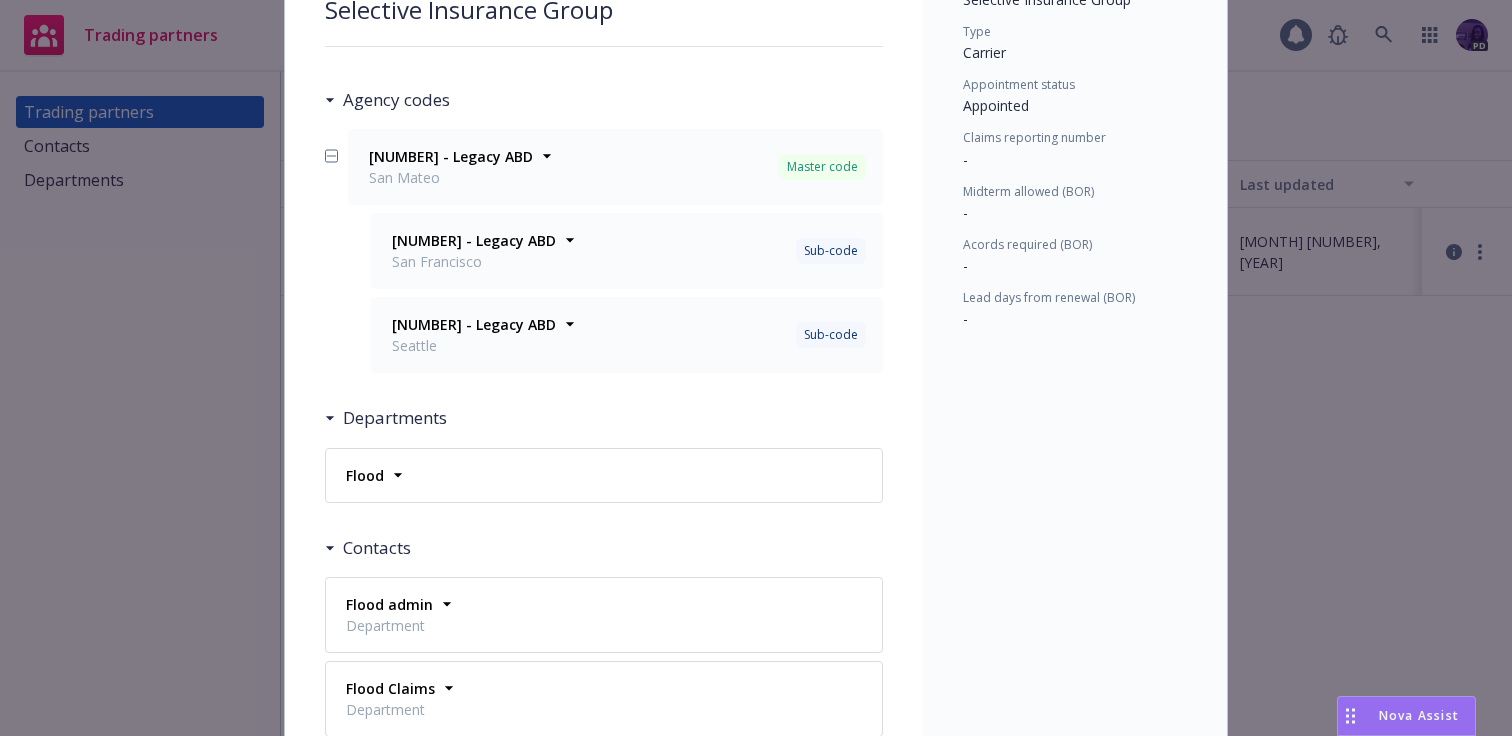 scroll, scrollTop: 0, scrollLeft: 0, axis: both 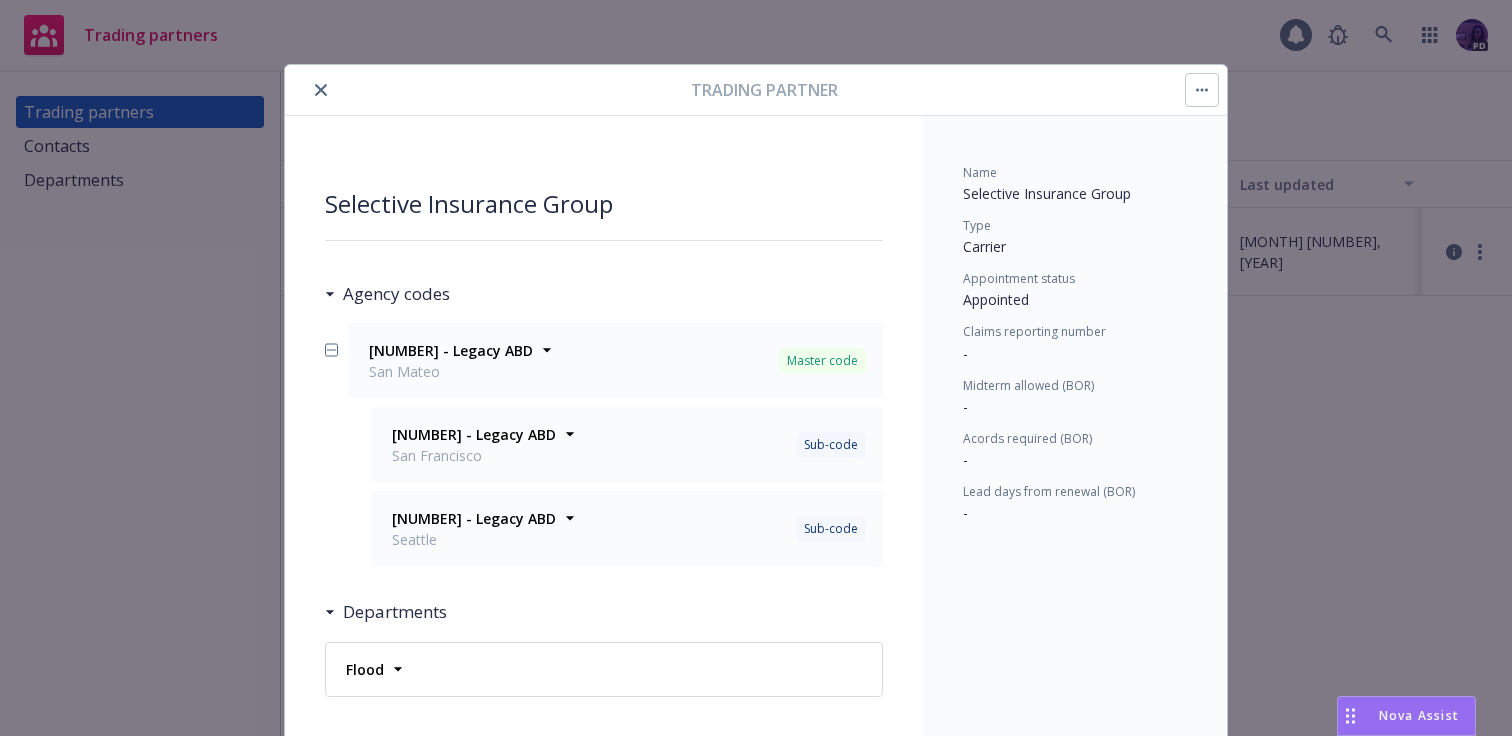 click at bounding box center (1202, 90) 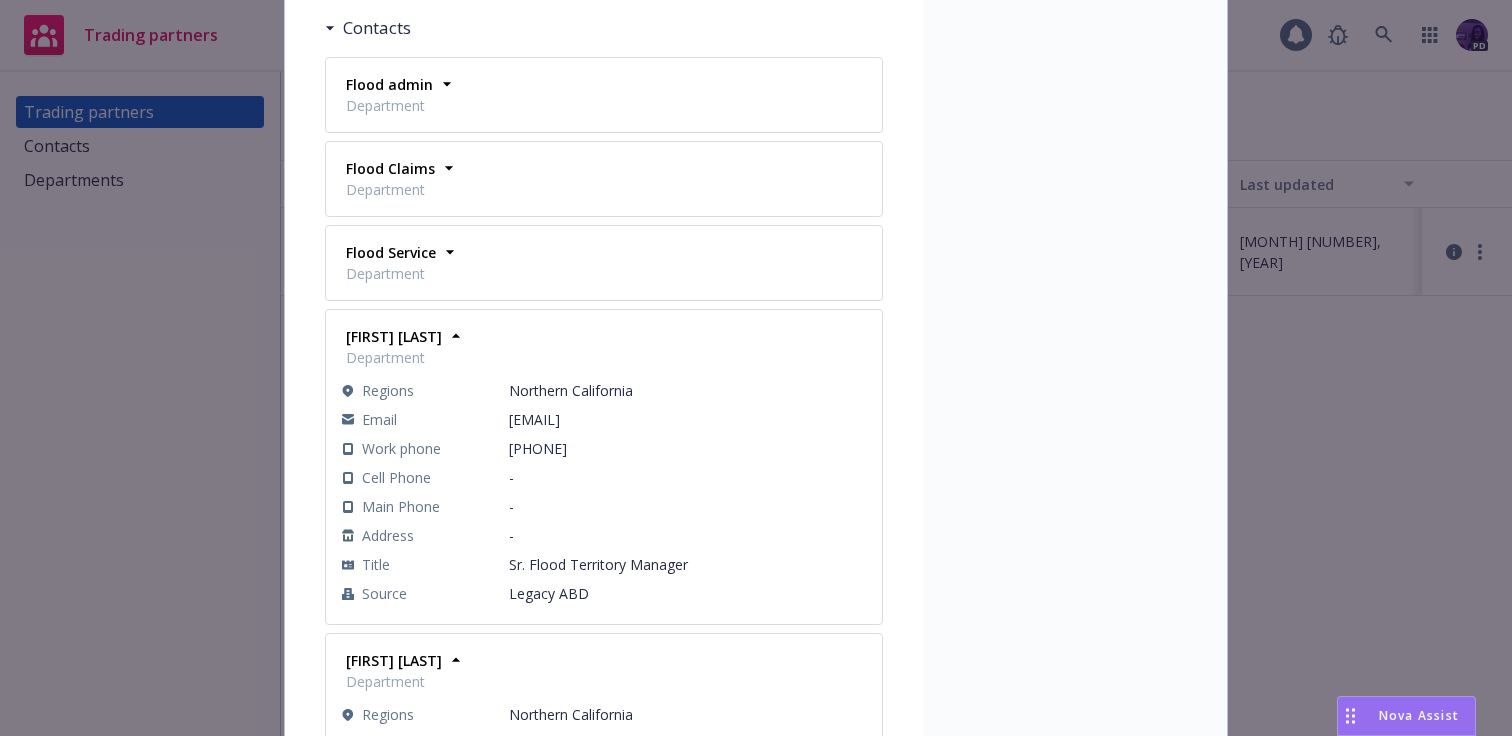 scroll, scrollTop: 727, scrollLeft: 0, axis: vertical 